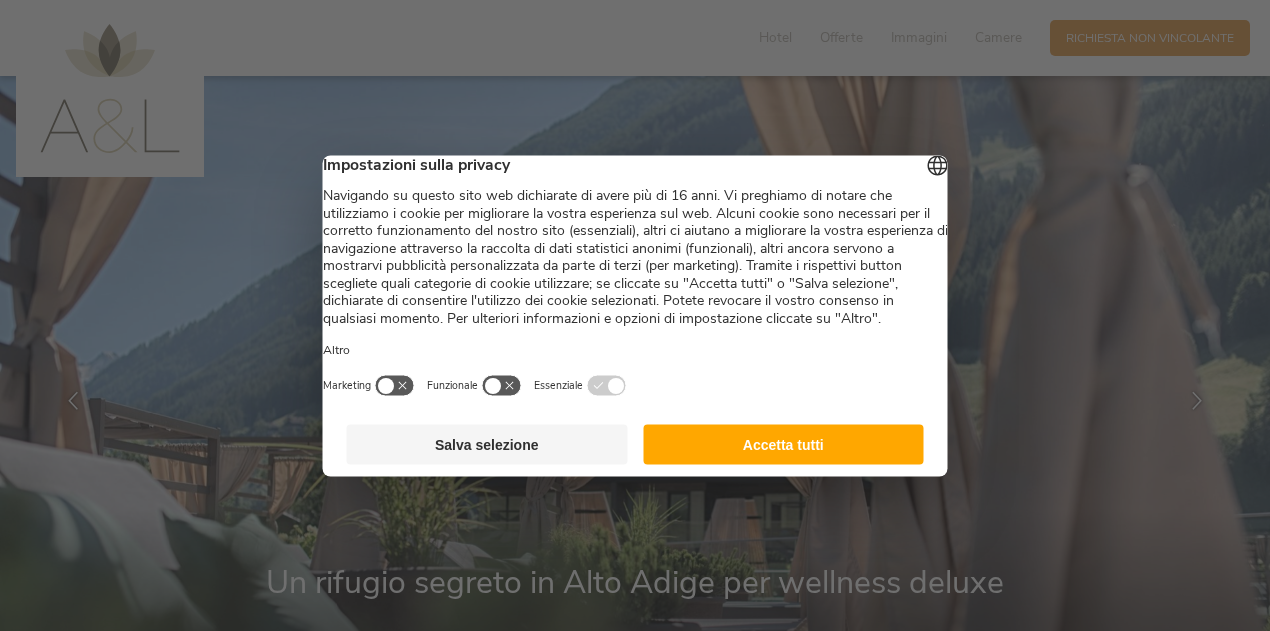 scroll, scrollTop: 0, scrollLeft: 0, axis: both 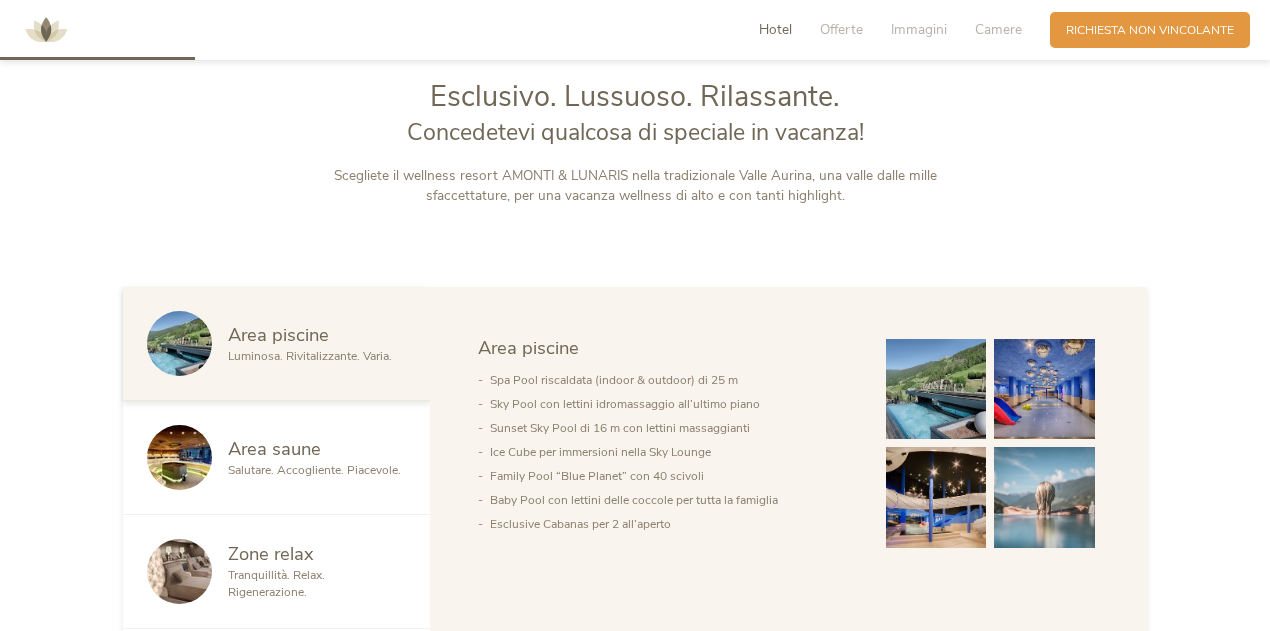 click at bounding box center [936, 497] 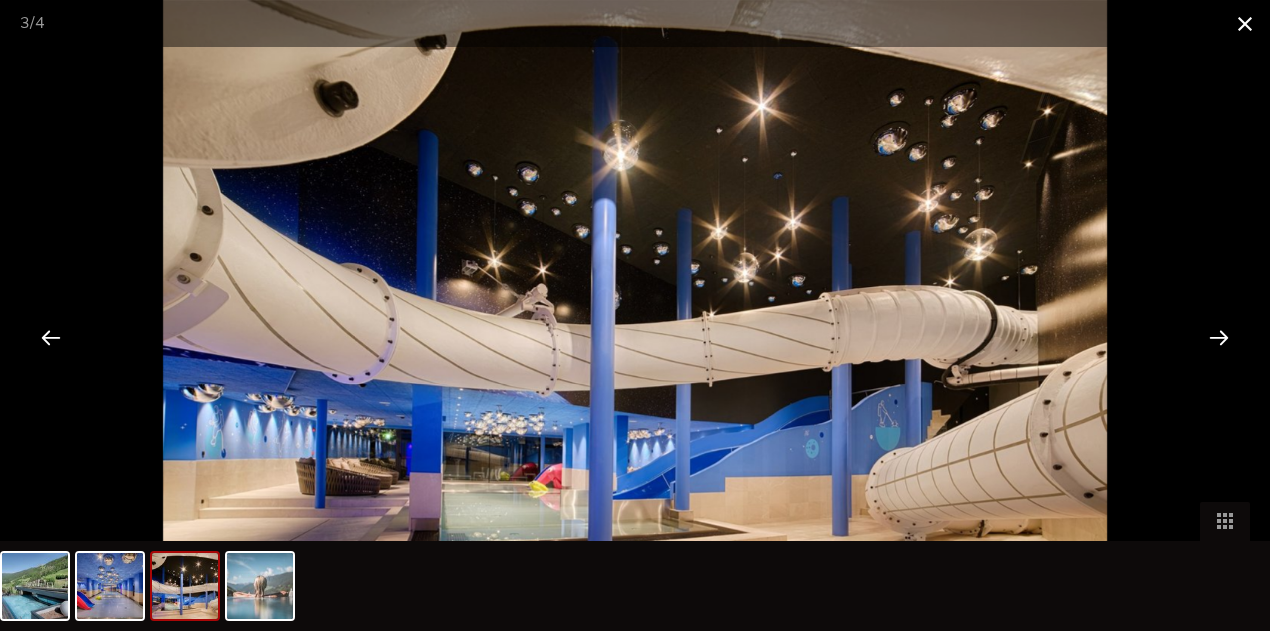 click at bounding box center [1245, 23] 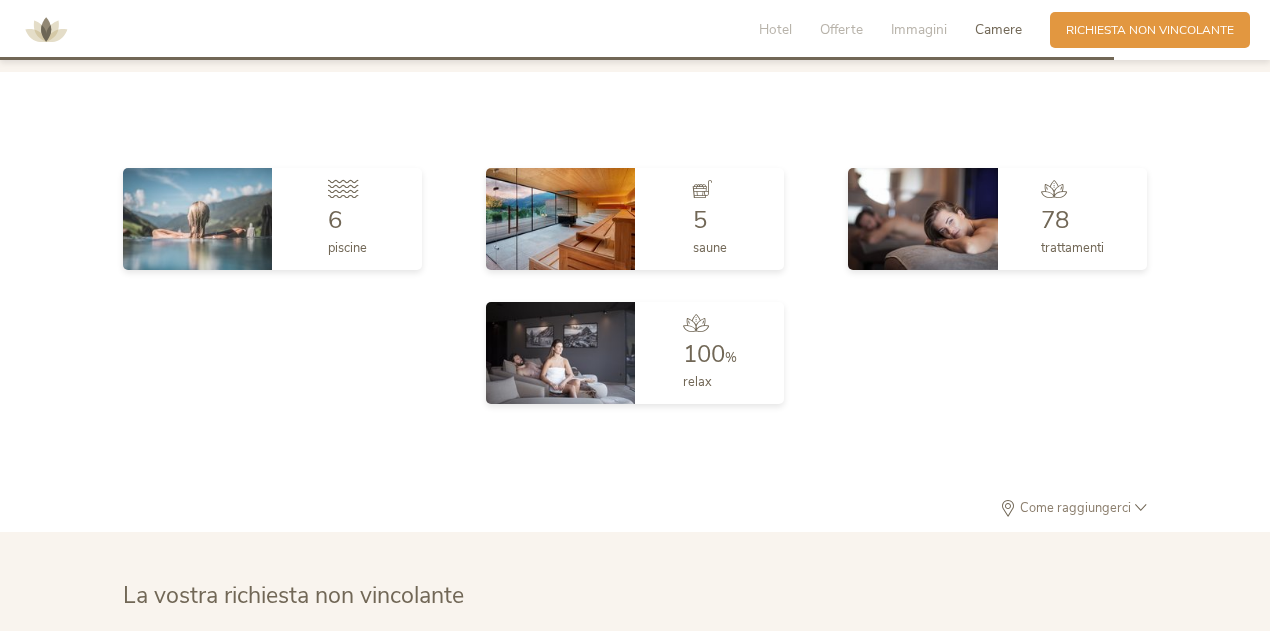 scroll, scrollTop: 4600, scrollLeft: 0, axis: vertical 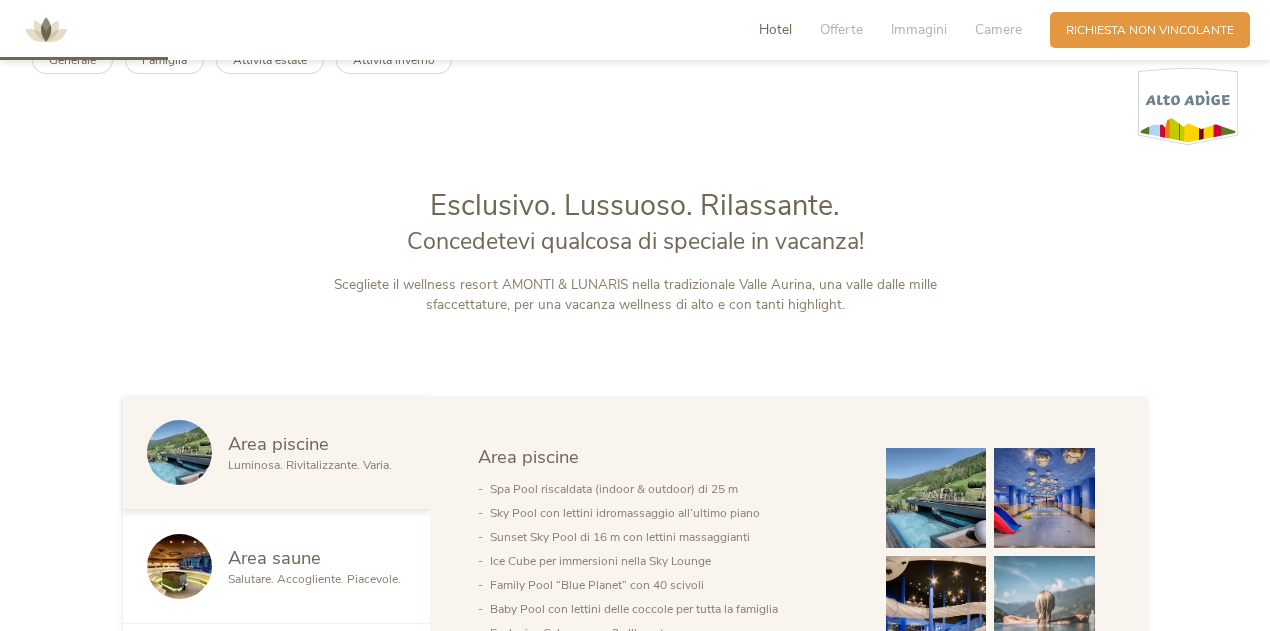 click on "Hotel" at bounding box center [775, 29] 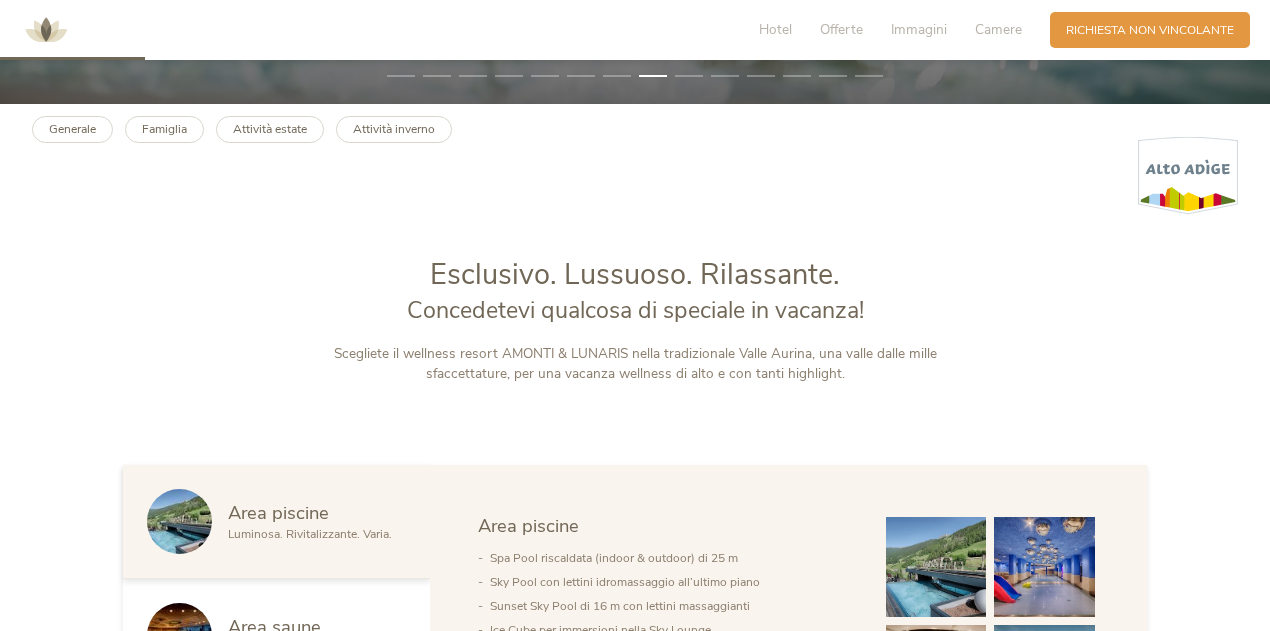 scroll, scrollTop: 597, scrollLeft: 0, axis: vertical 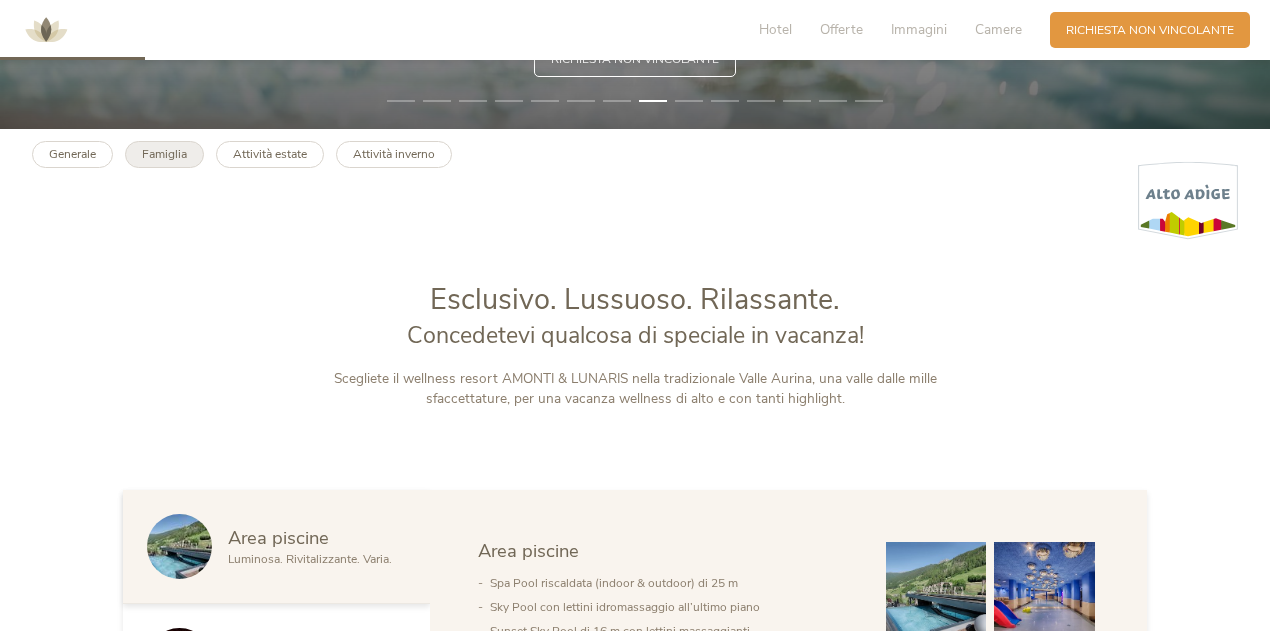 click on "Famiglia" at bounding box center [164, 154] 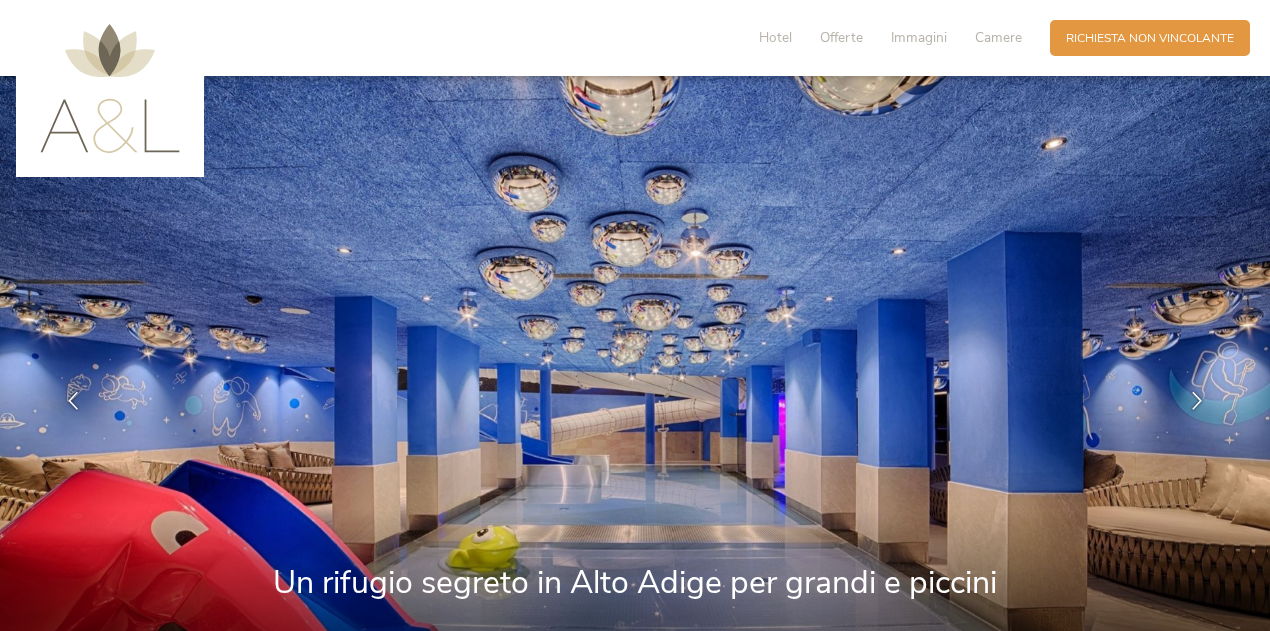scroll, scrollTop: 0, scrollLeft: 0, axis: both 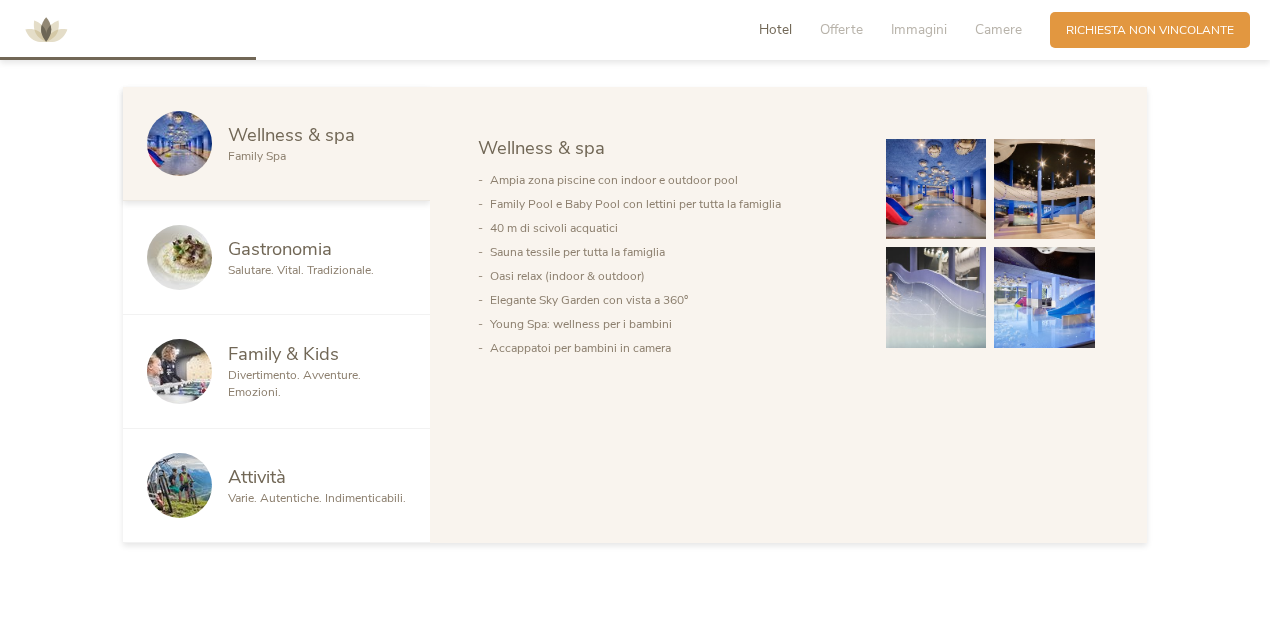 click on "Divertimento. Avventure. Emozioni." at bounding box center (294, 383) 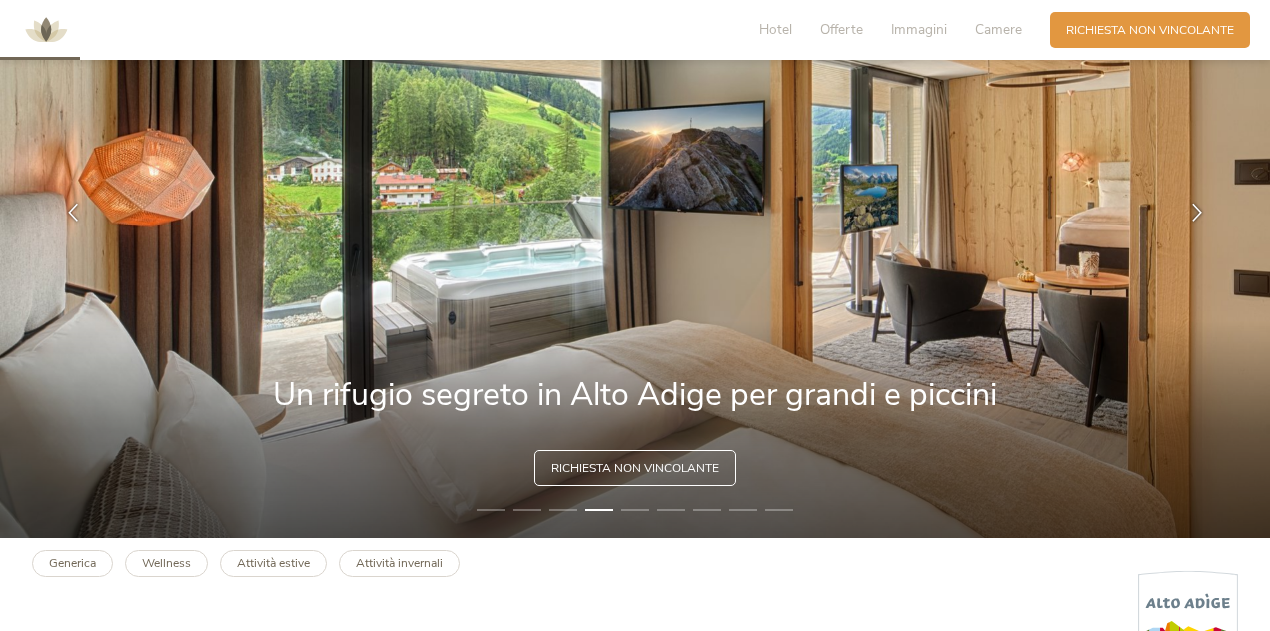 scroll, scrollTop: 100, scrollLeft: 0, axis: vertical 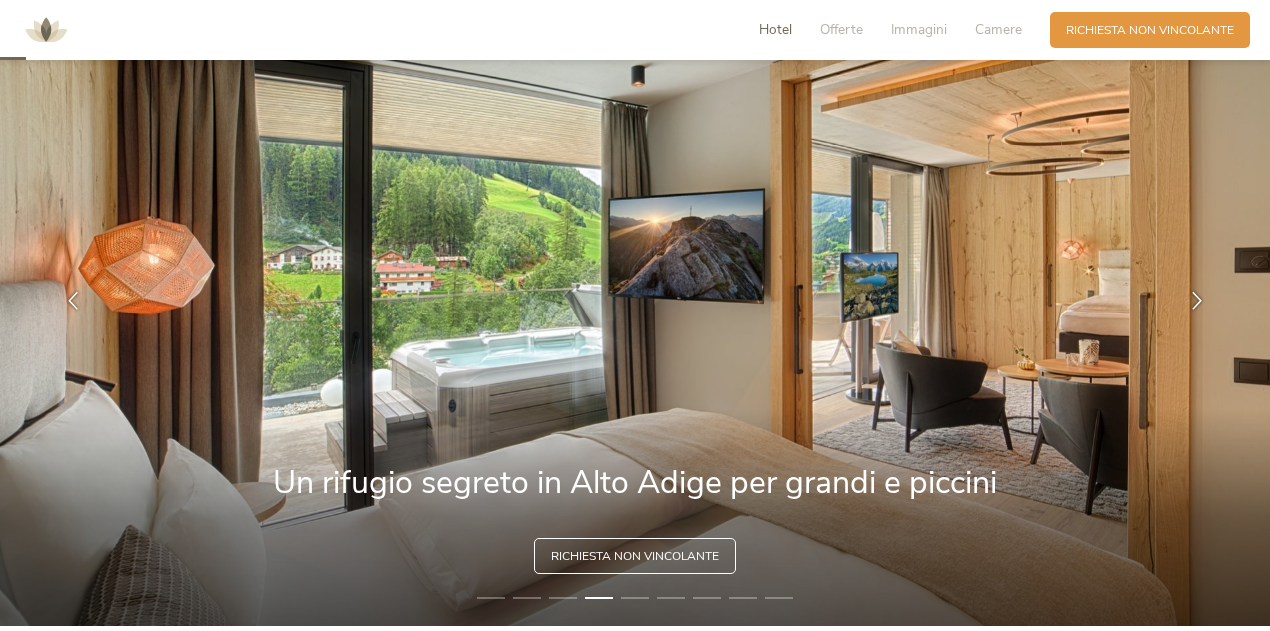 click on "Hotel" at bounding box center (775, 29) 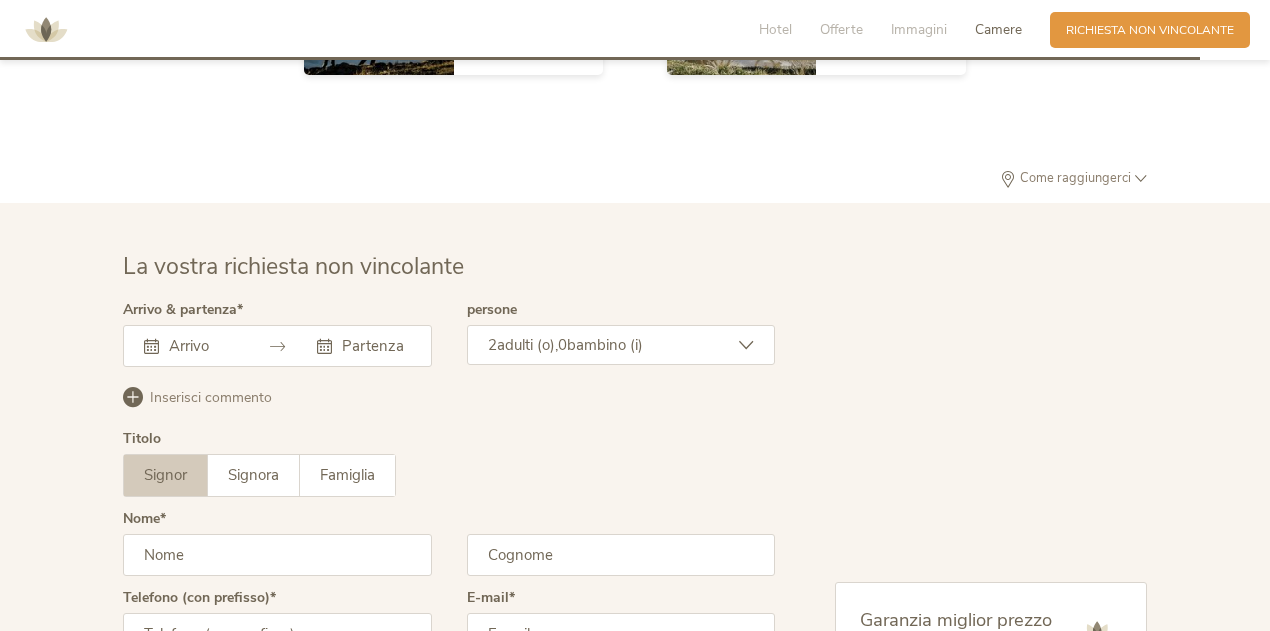 scroll, scrollTop: 4697, scrollLeft: 0, axis: vertical 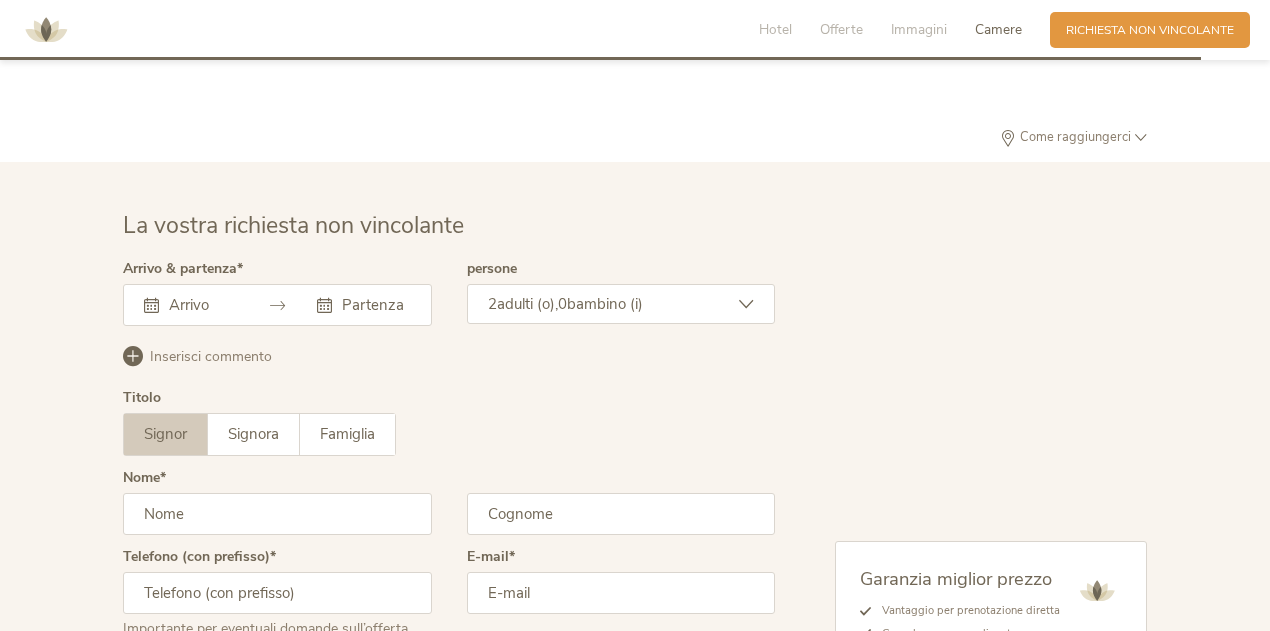 click at bounding box center (200, 305) 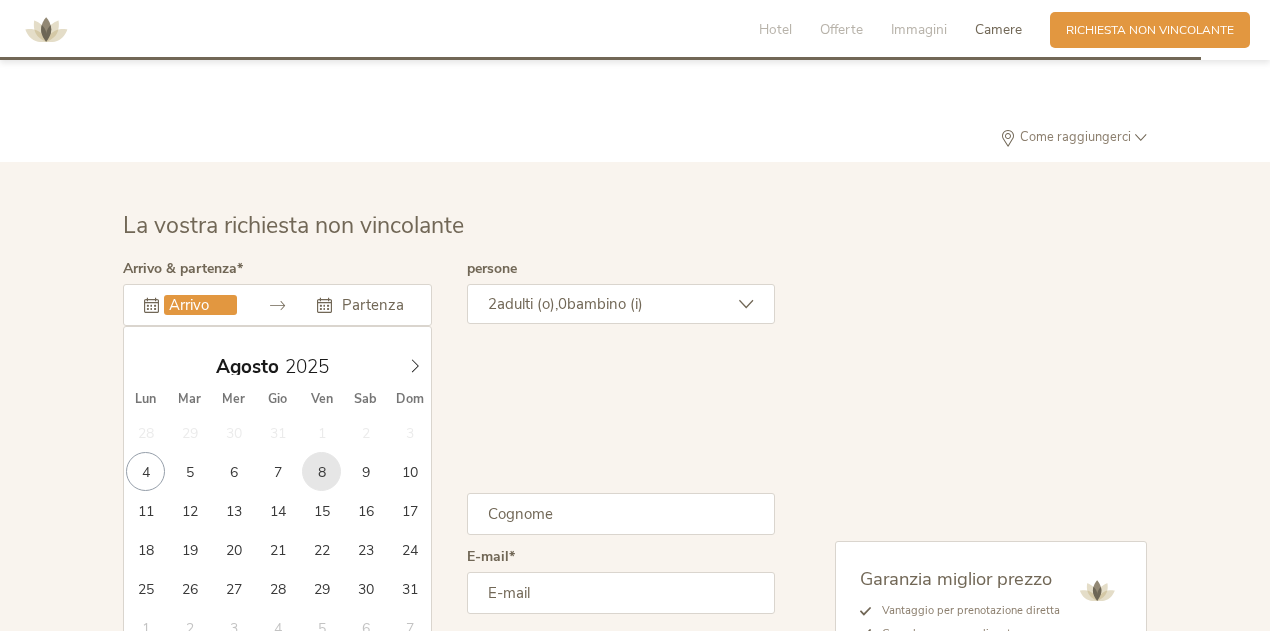 type on "[DATE]" 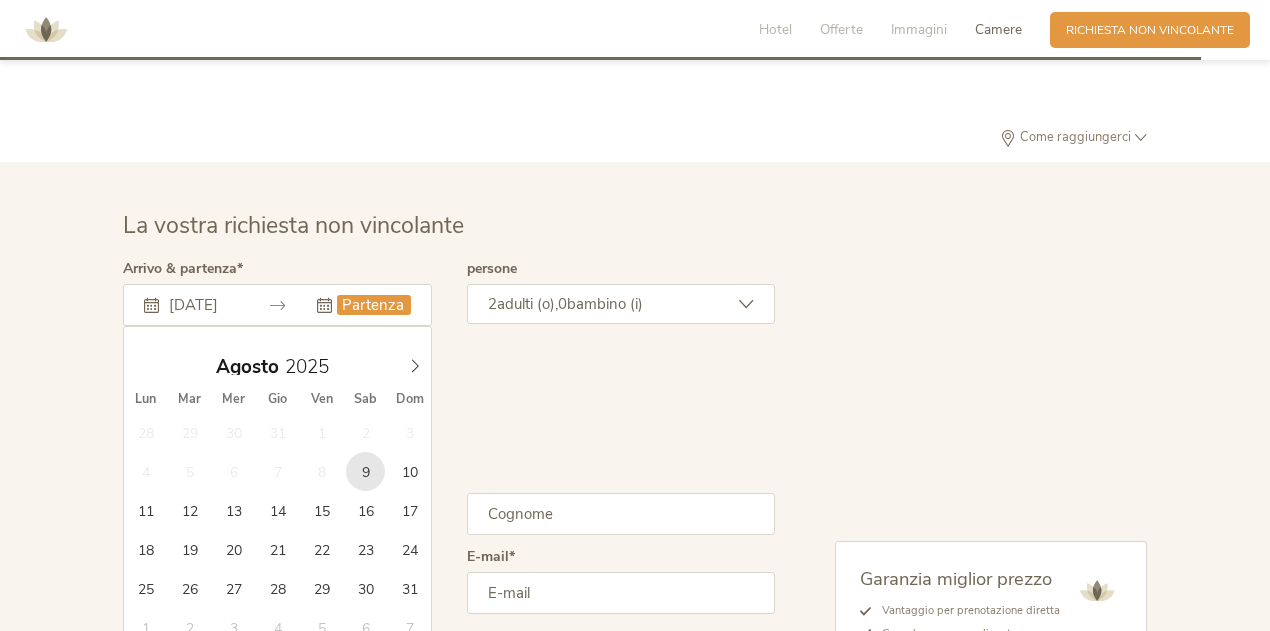 type on "[DATE]" 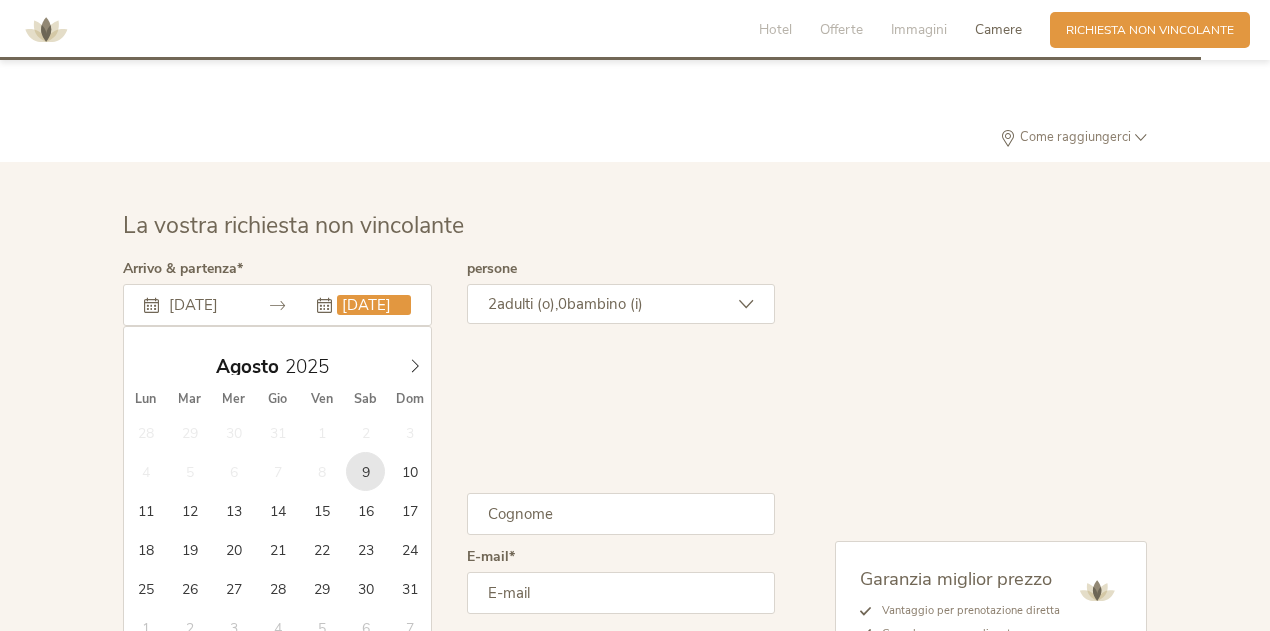 scroll, scrollTop: 0, scrollLeft: 15, axis: horizontal 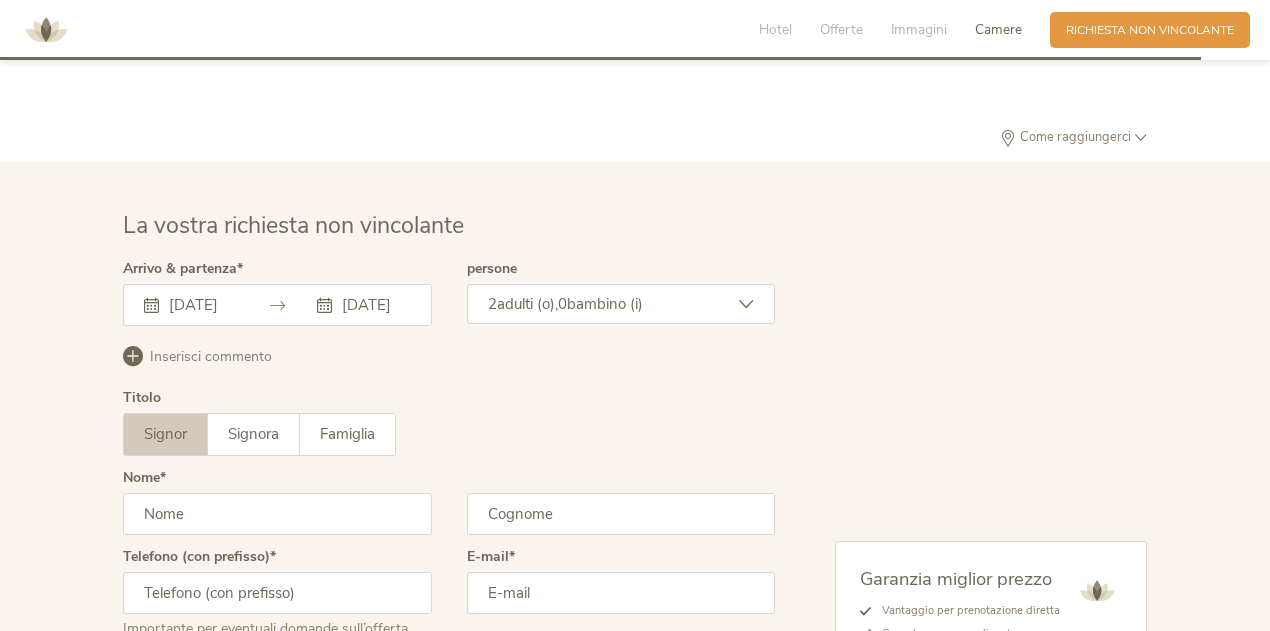 click on "2  adulti (o),  0  bambino (i)" at bounding box center (621, 304) 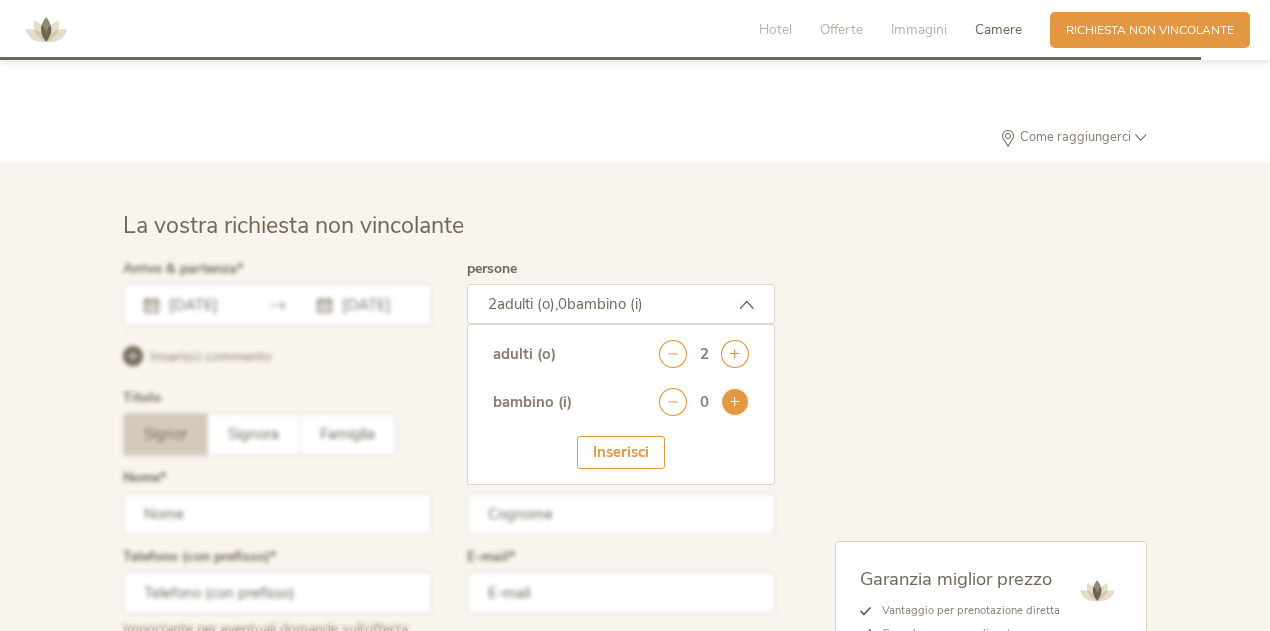 click at bounding box center (735, 402) 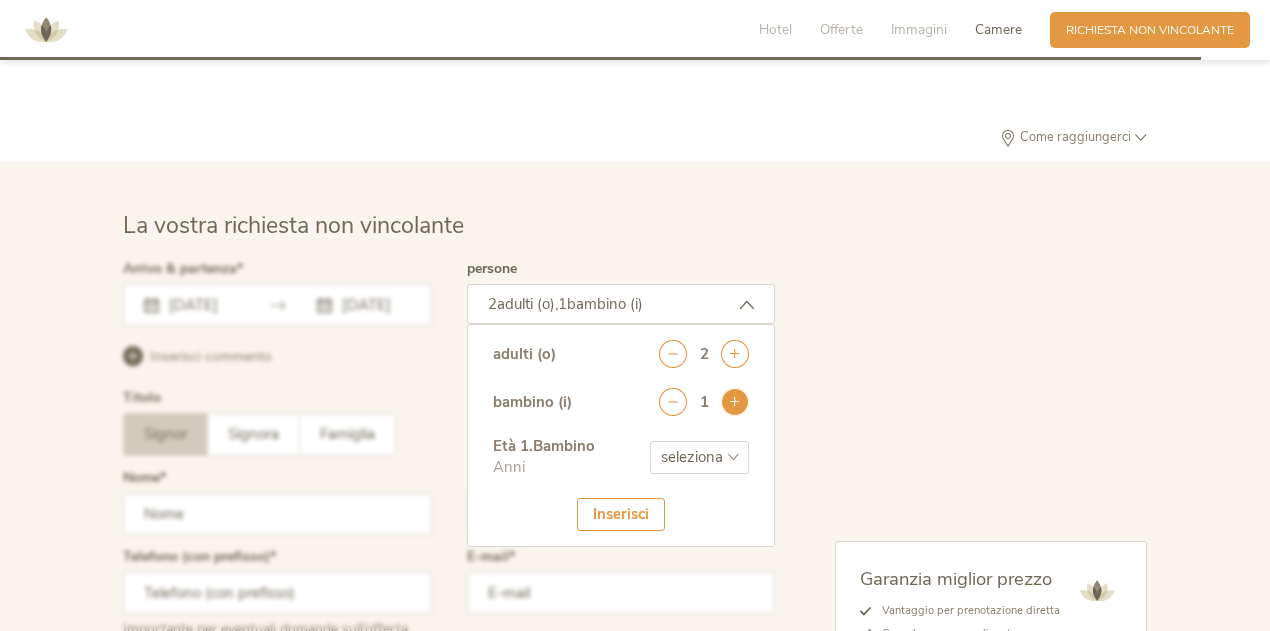 click at bounding box center [735, 402] 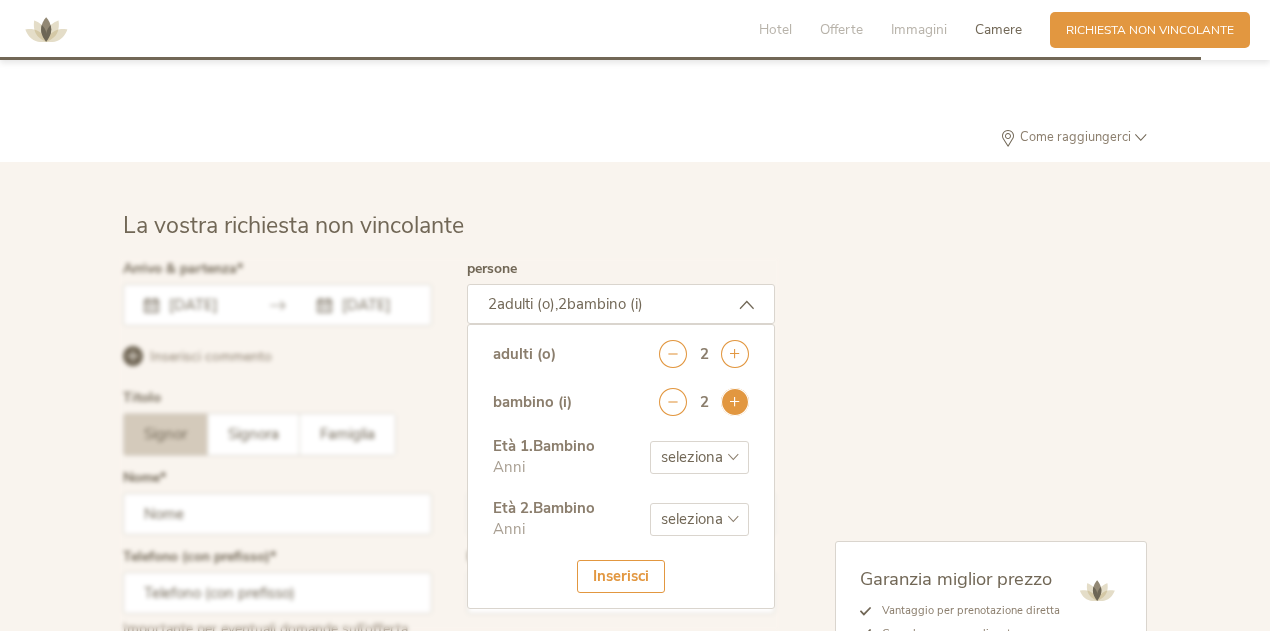 click at bounding box center (735, 402) 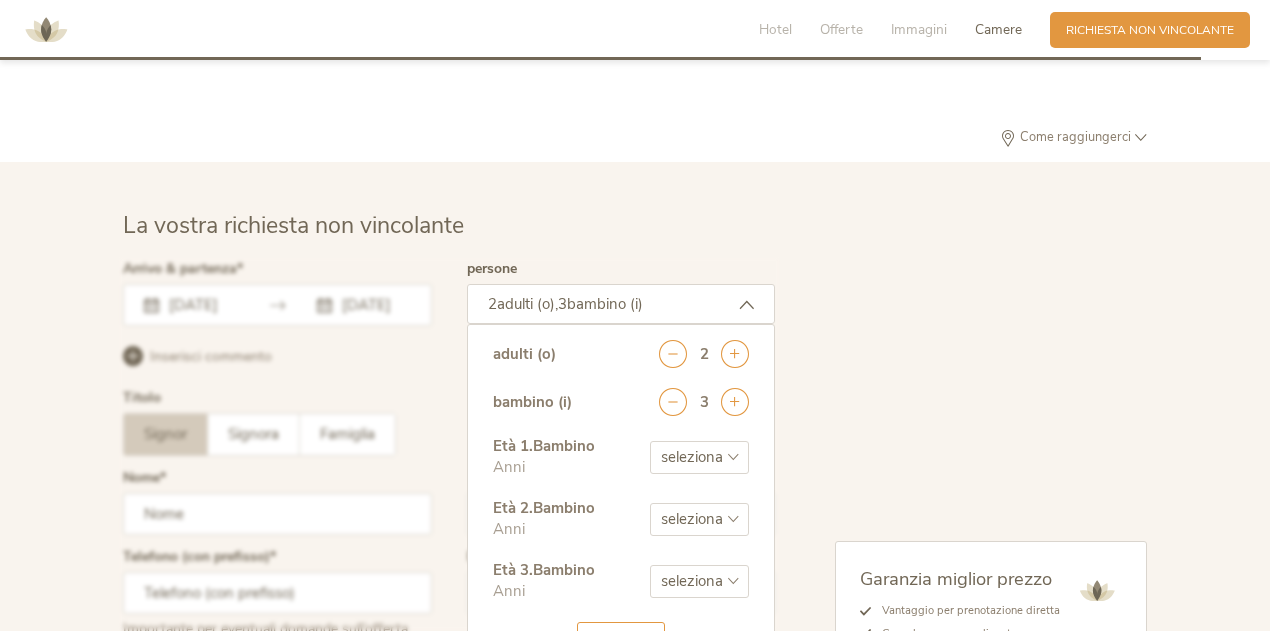 click on "seleziona   0 1 2 3 4 5 6 7 8 9 10 11 12 13 14 15 16 17" at bounding box center [699, 457] 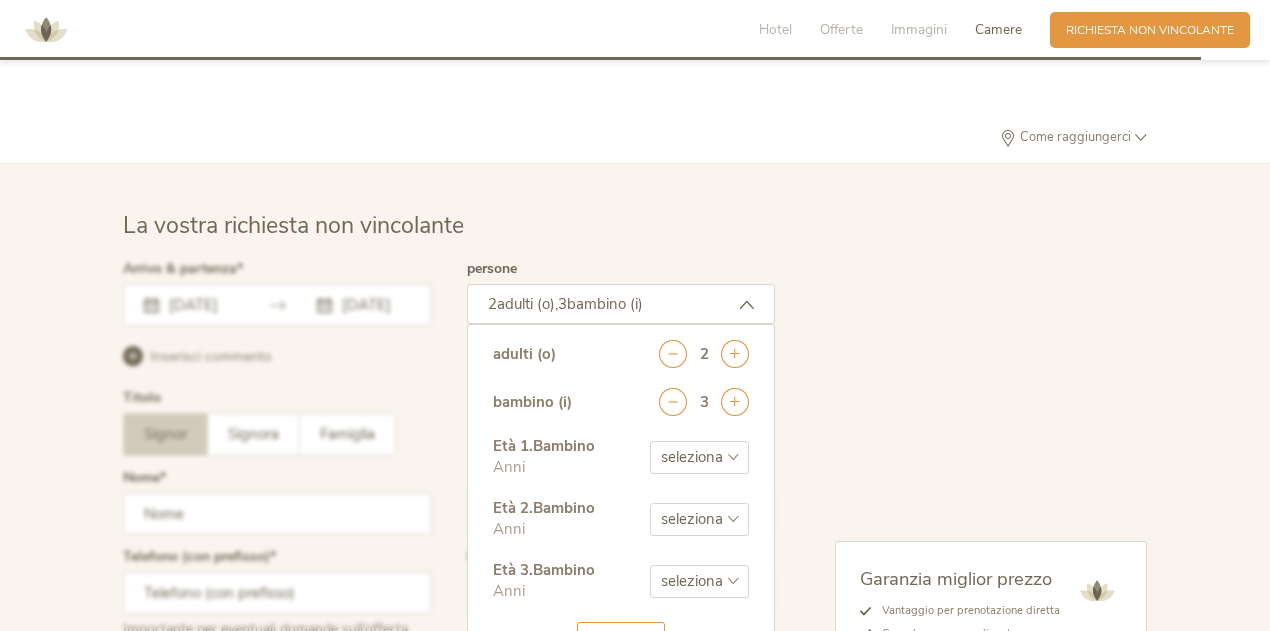 select on "1" 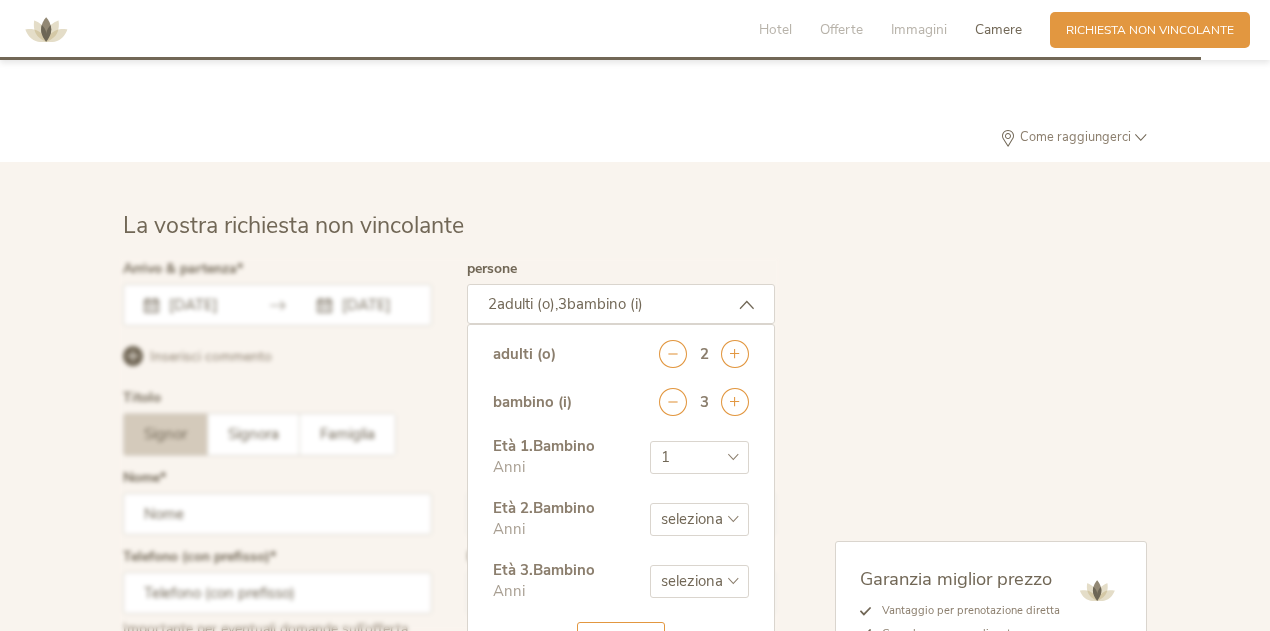 click on "seleziona   0 1 2 3 4 5 6 7 8 9 10 11 12 13 14 15 16 17" at bounding box center (699, 457) 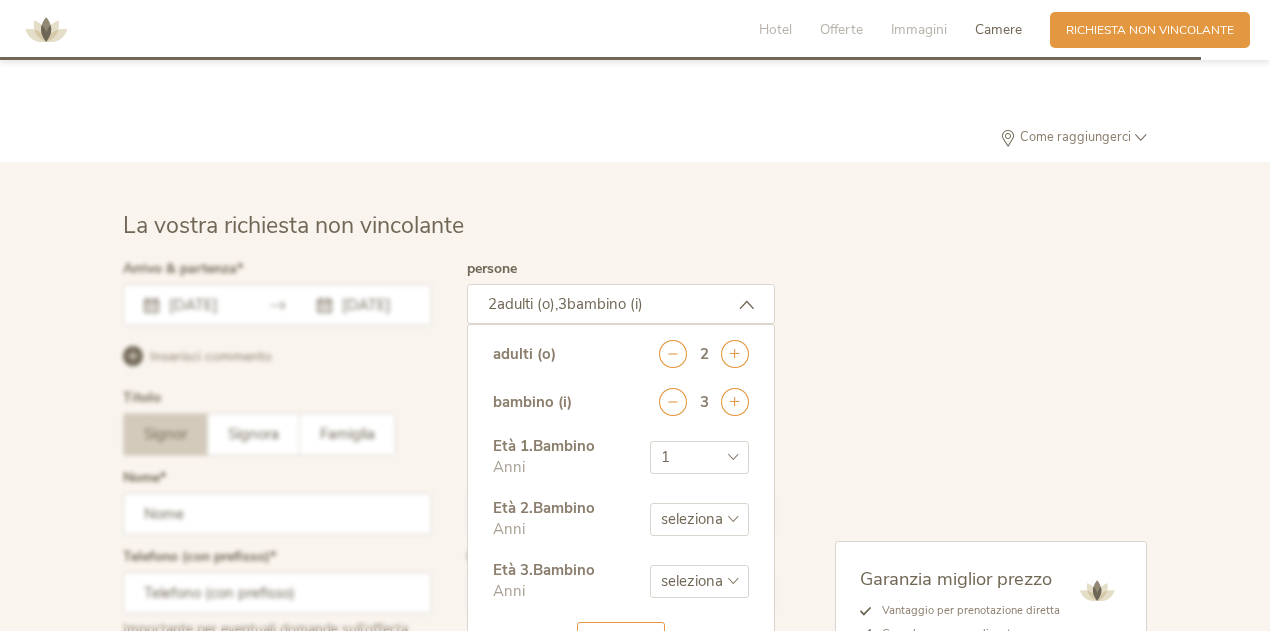 click on "seleziona   0 1 2 3 4 5 6 7 8 9 10 11 12 13 14 15 16 17" at bounding box center [699, 519] 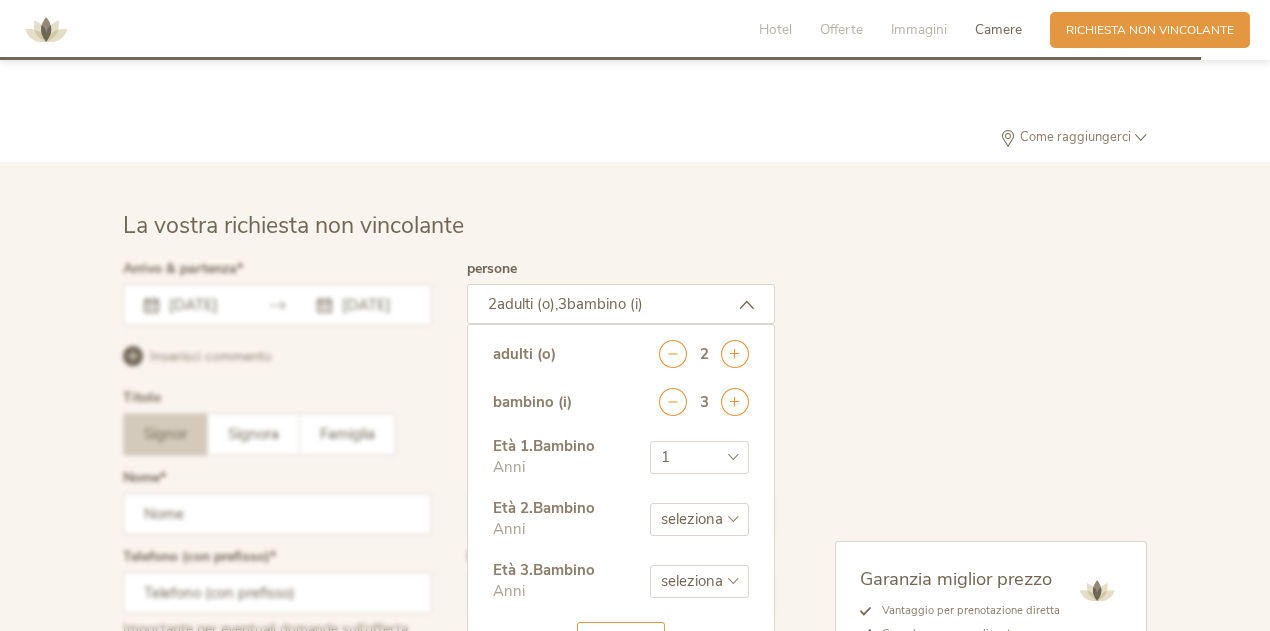 select on "3" 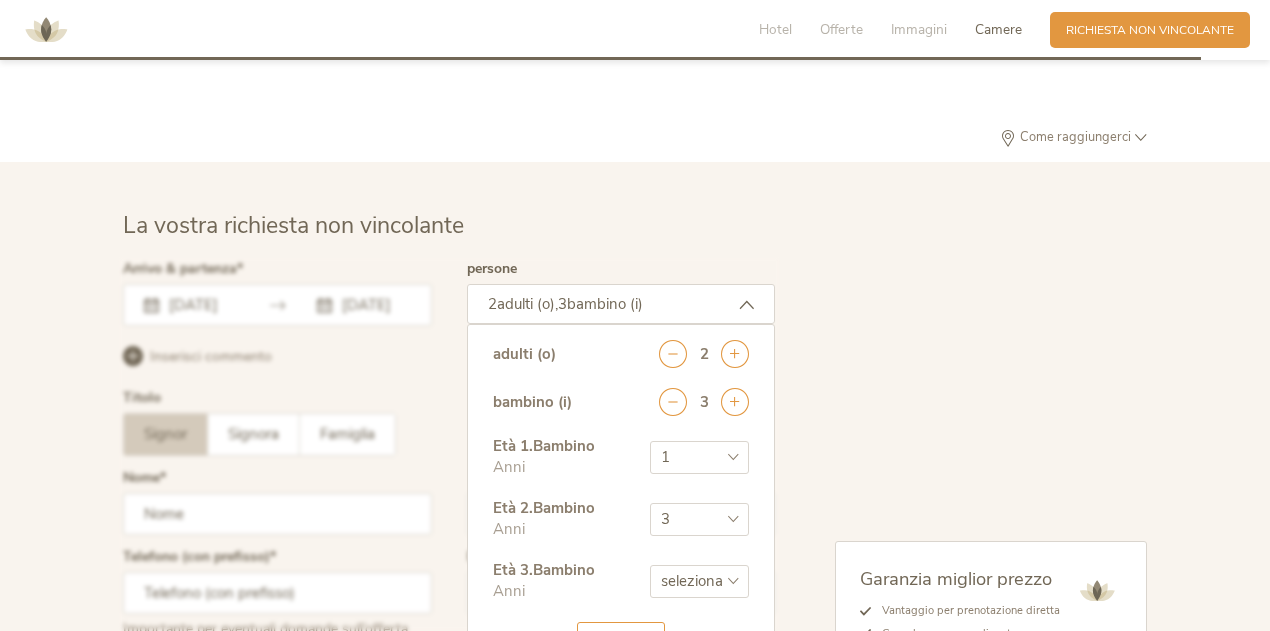 click on "seleziona   0 1 2 3 4 5 6 7 8 9 10 11 12 13 14 15 16 17" at bounding box center [699, 519] 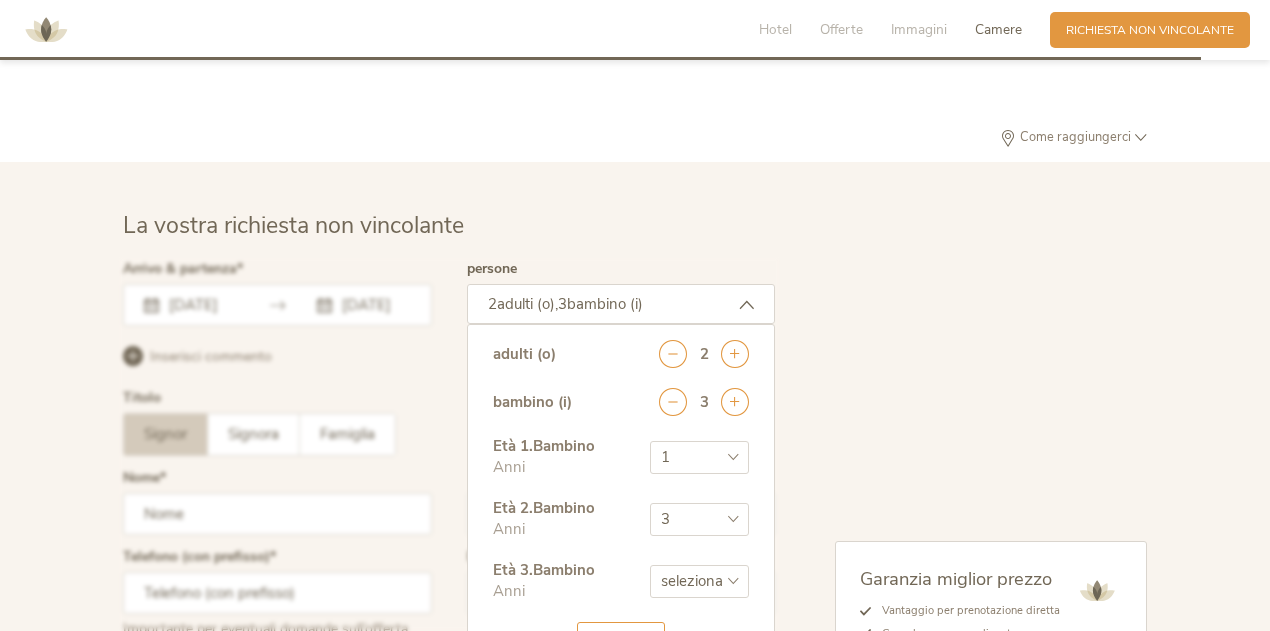 click on "seleziona   0 1 2 3 4 5 6 7 8 9 10 11 12 13 14 15 16 17" at bounding box center (699, 581) 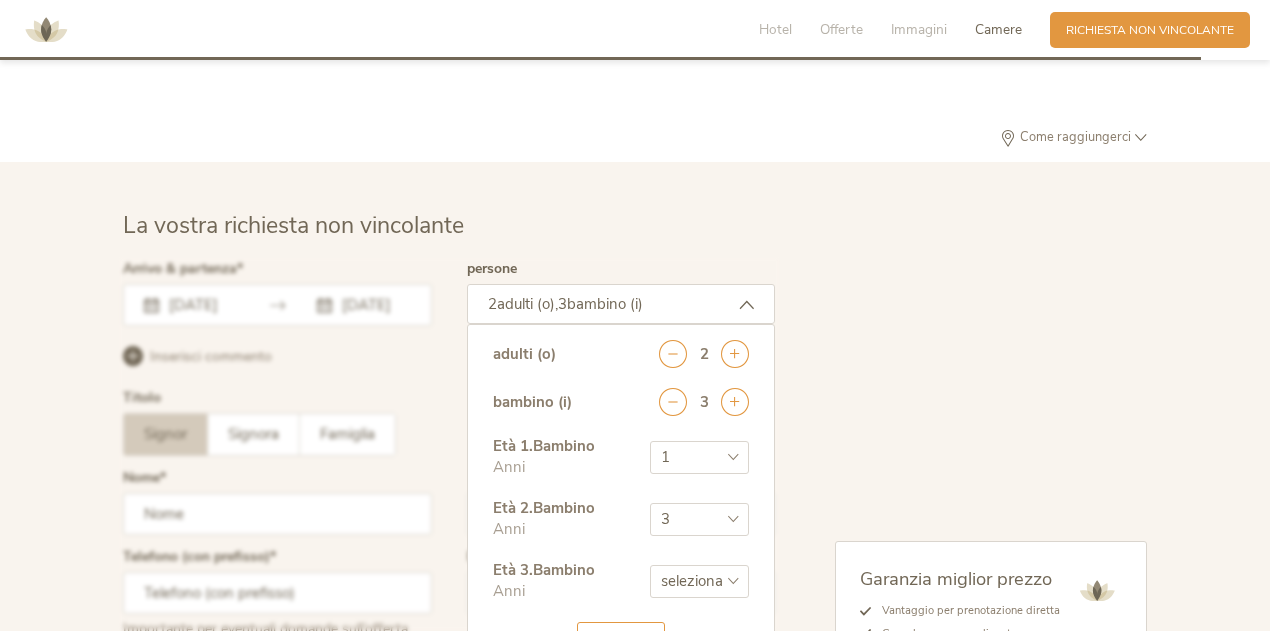select on "5" 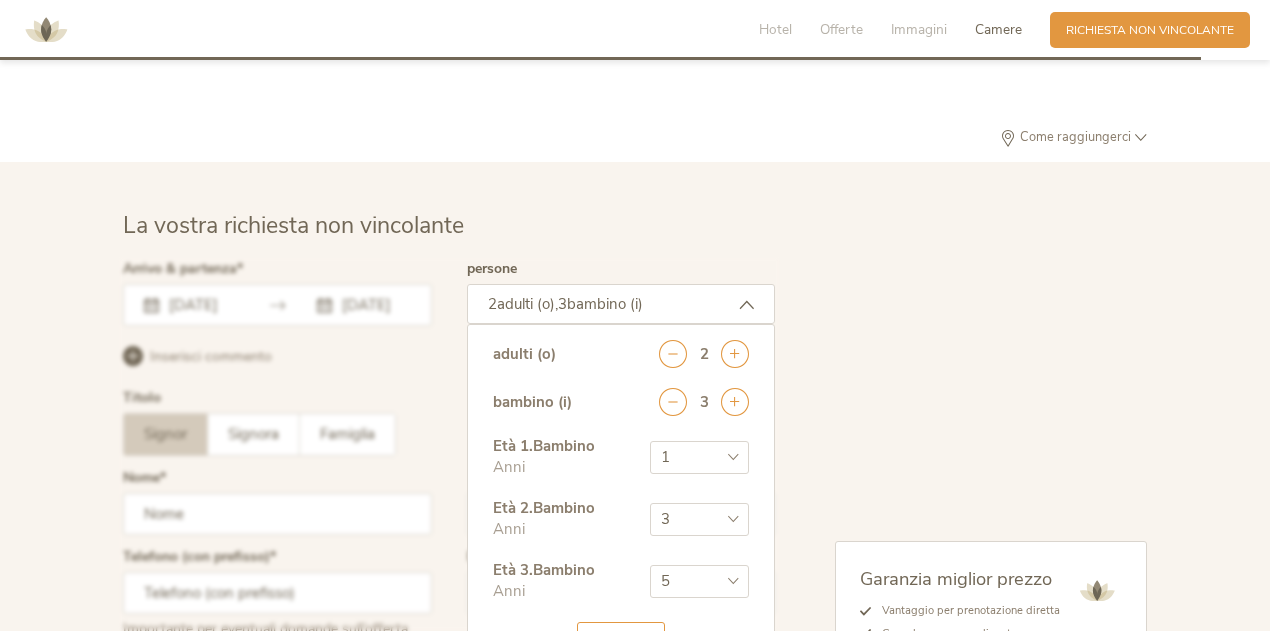 click on "seleziona   0 1 2 3 4 5 6 7 8 9 10 11 12 13 14 15 16 17" at bounding box center [699, 581] 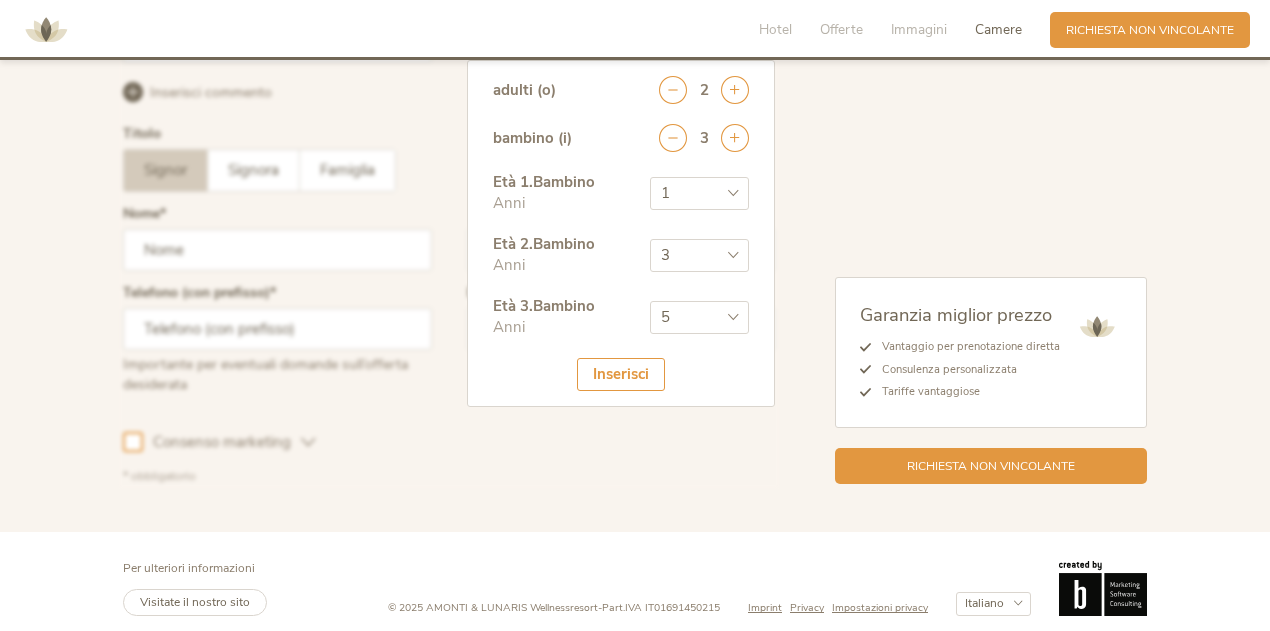 scroll, scrollTop: 4968, scrollLeft: 0, axis: vertical 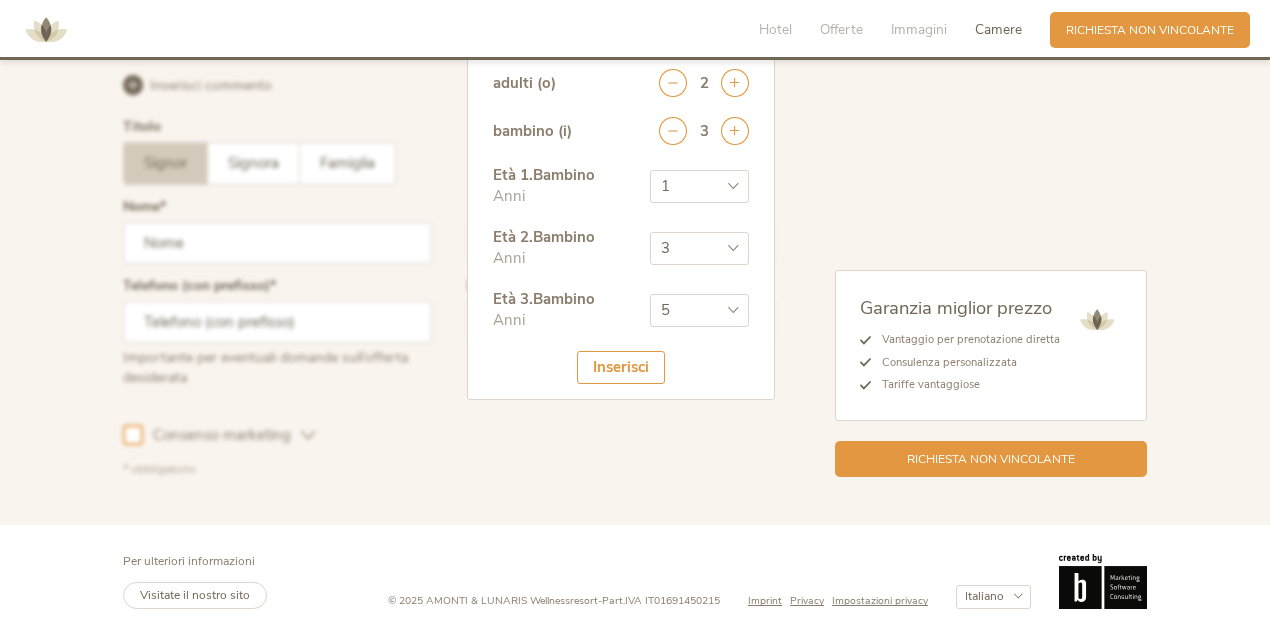 click on "Inserisci" at bounding box center (621, 367) 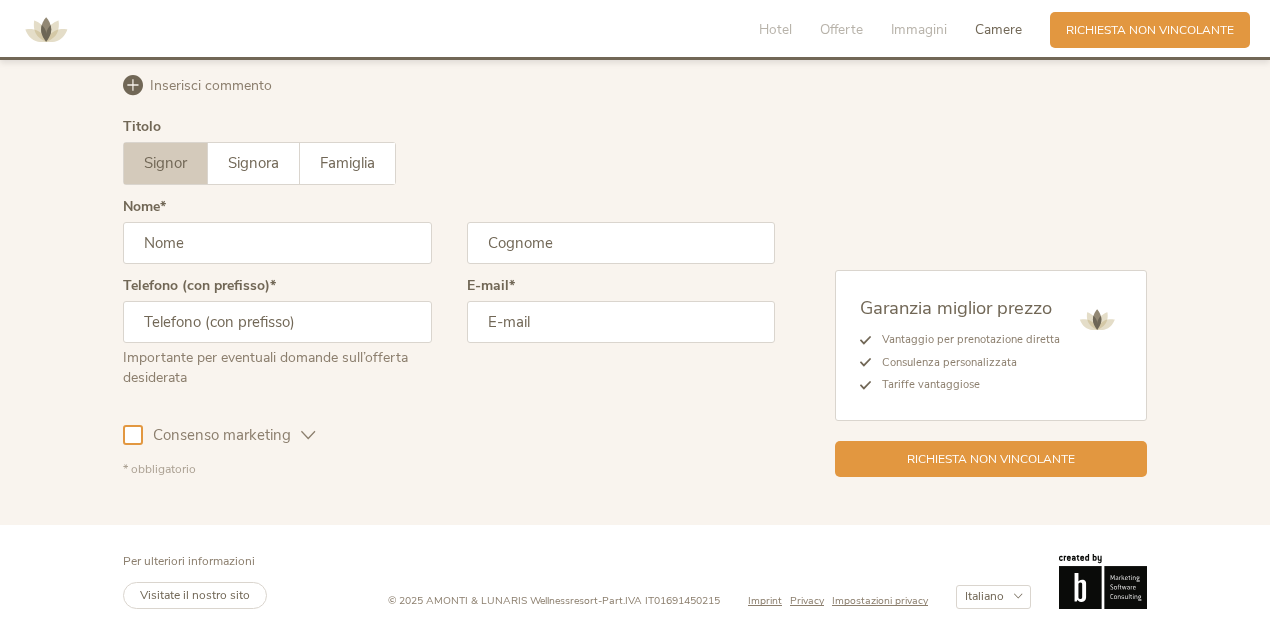 click at bounding box center (277, 243) 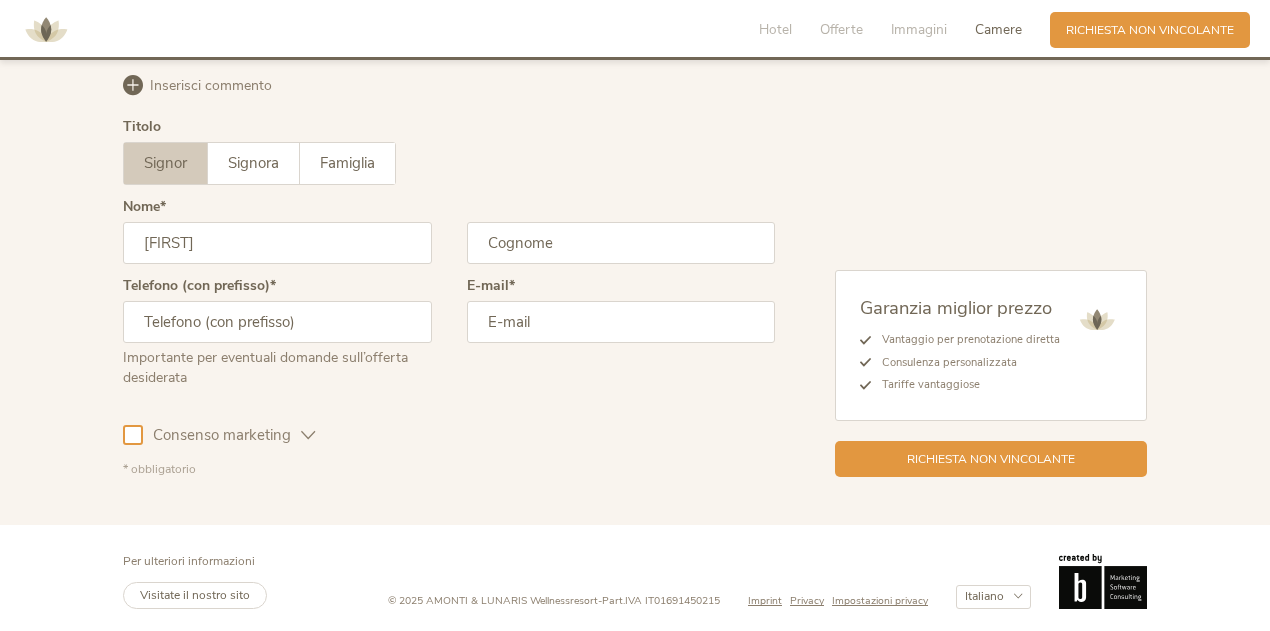 click at bounding box center [621, 243] 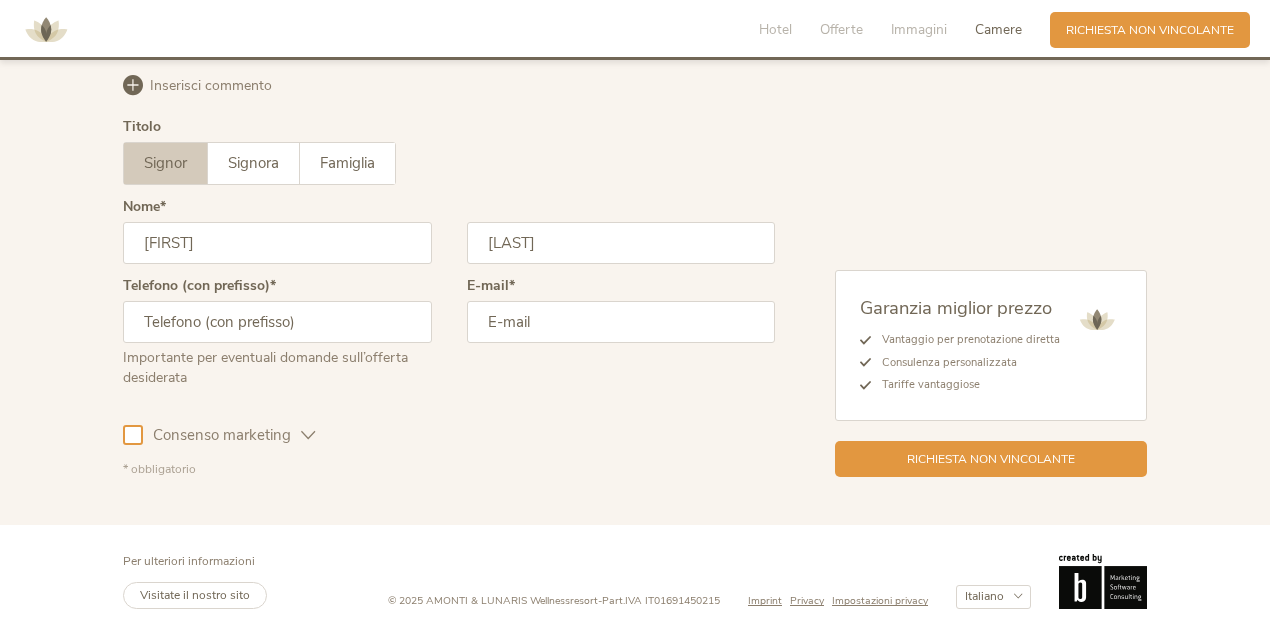 click at bounding box center [277, 322] 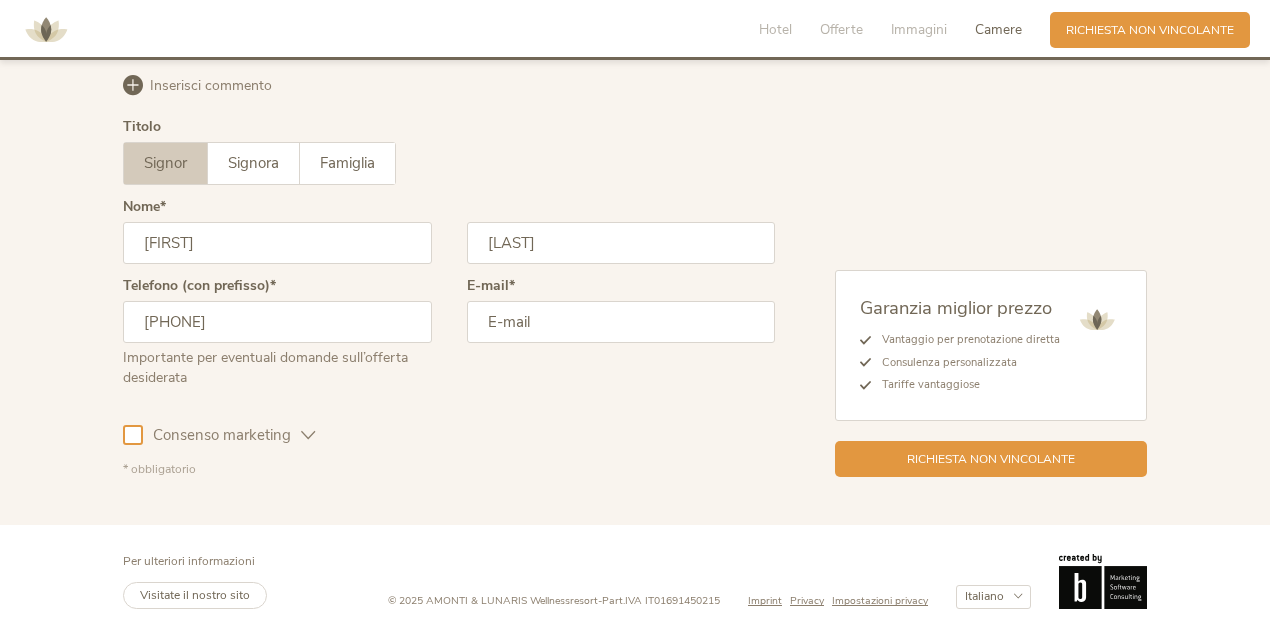 type on "[PHONE]" 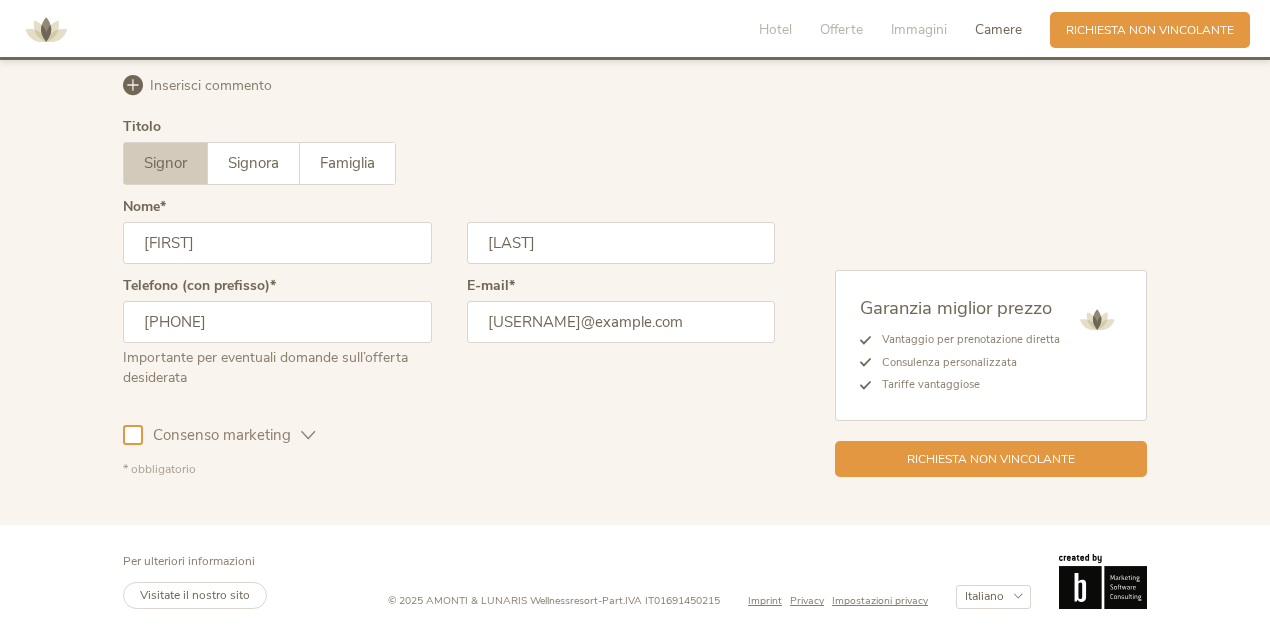 click at bounding box center [133, 435] 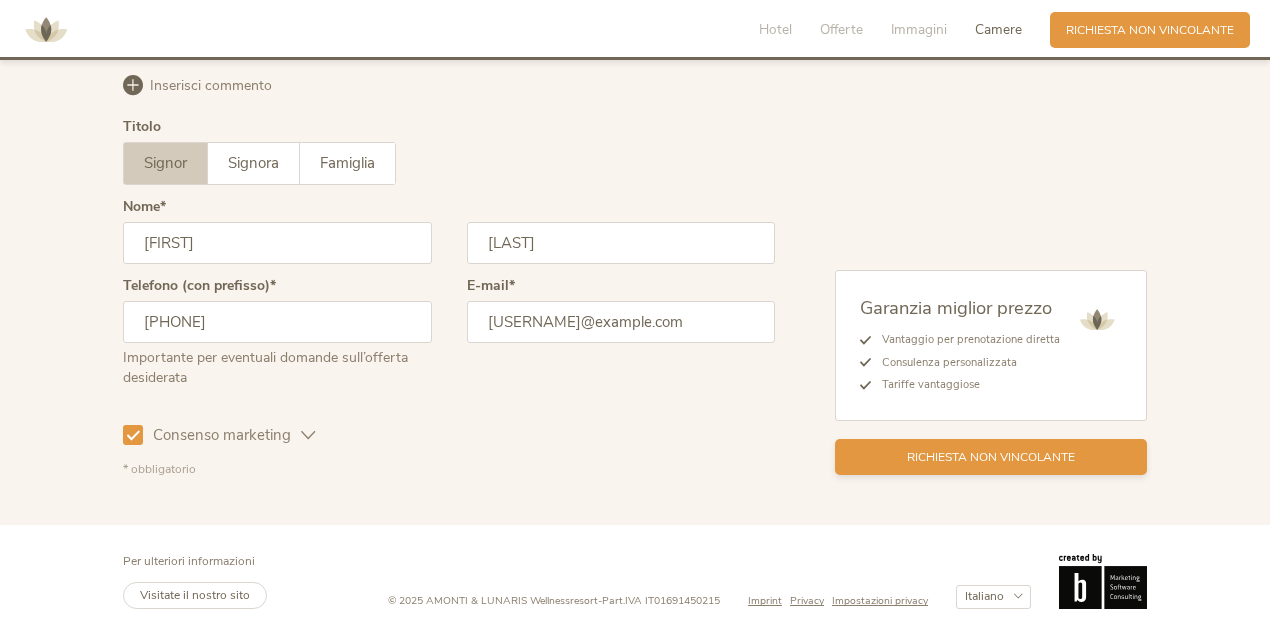 click on "Richiesta non vincolante" at bounding box center [991, 457] 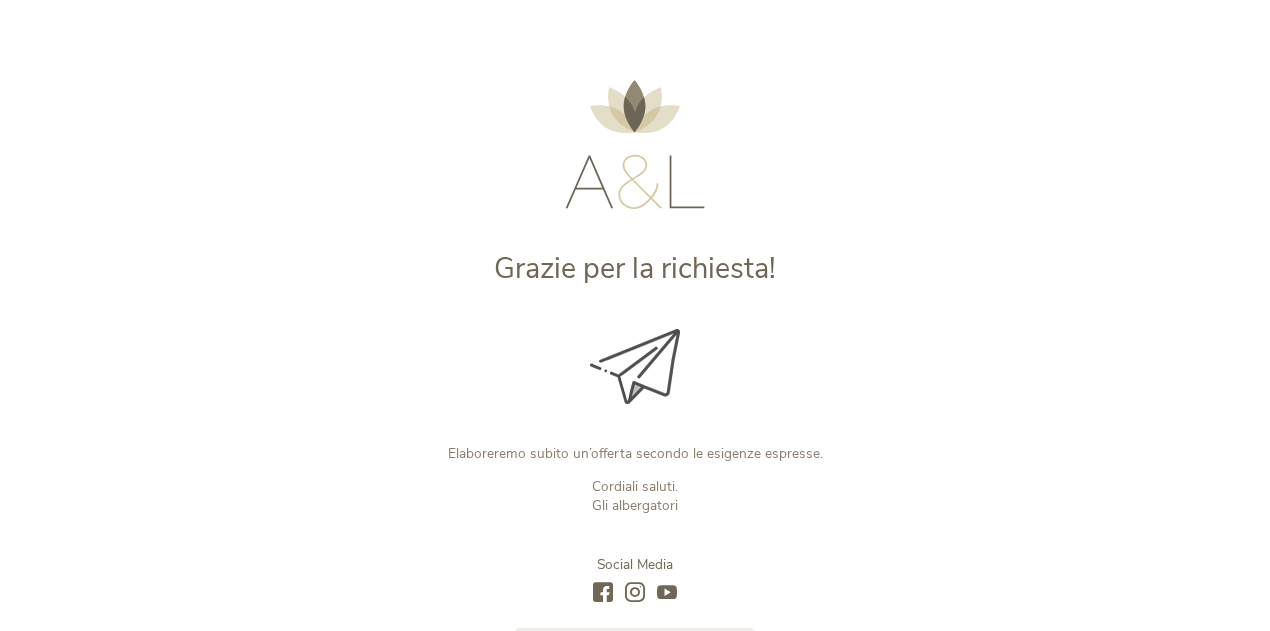 scroll, scrollTop: 0, scrollLeft: 0, axis: both 